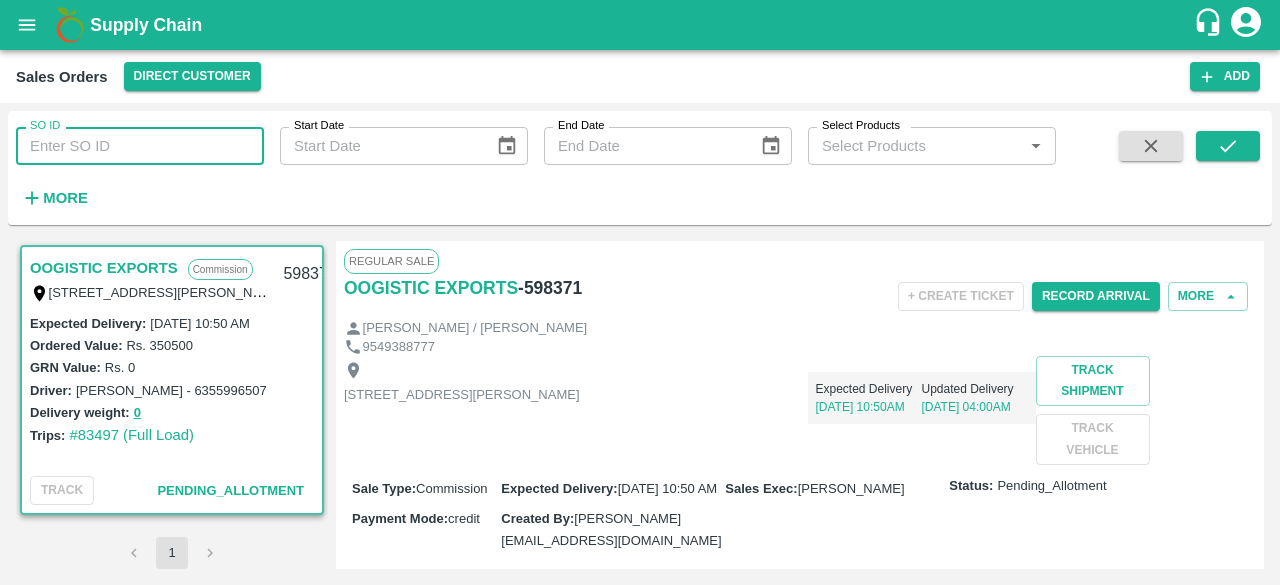 scroll, scrollTop: 0, scrollLeft: 0, axis: both 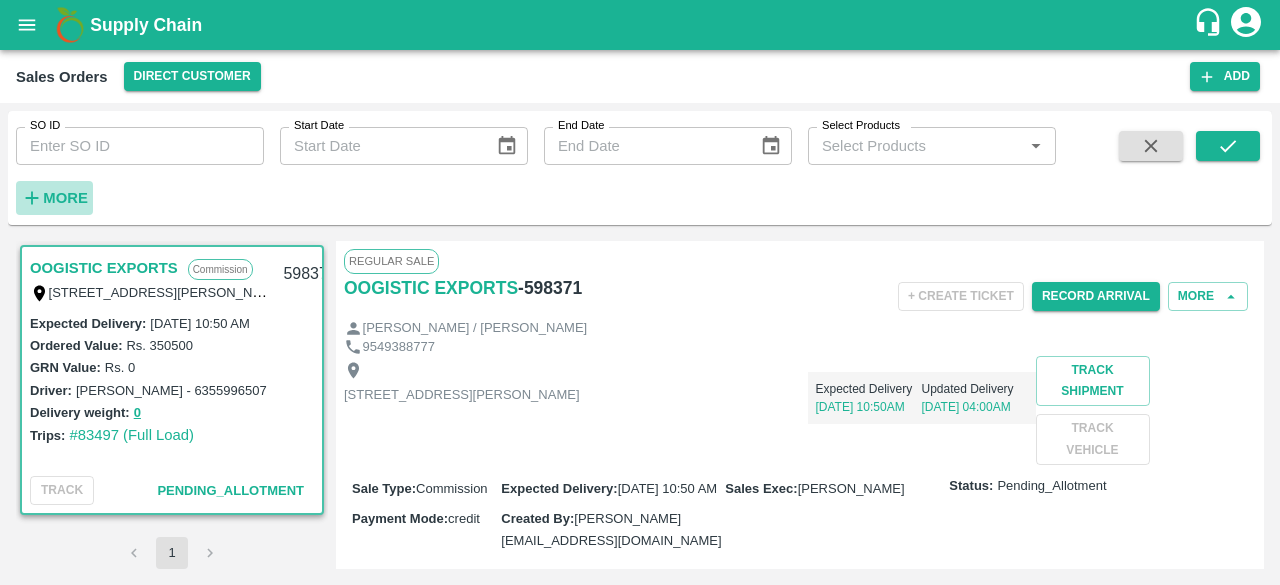 click on "More" at bounding box center (65, 198) 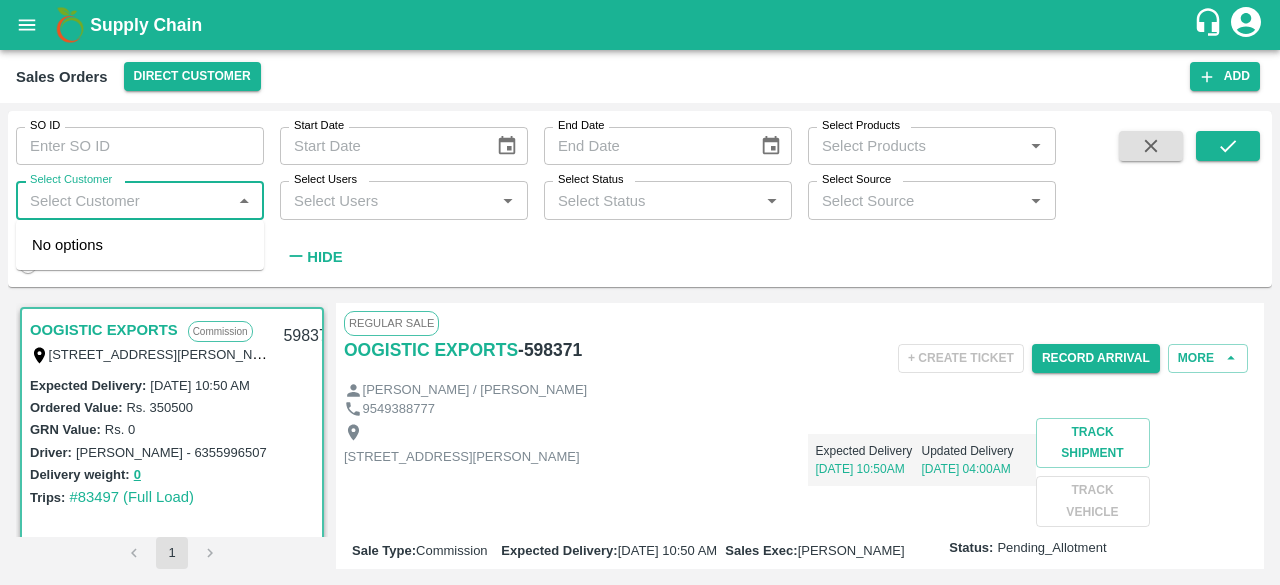 click on "Select Customer" at bounding box center [123, 200] 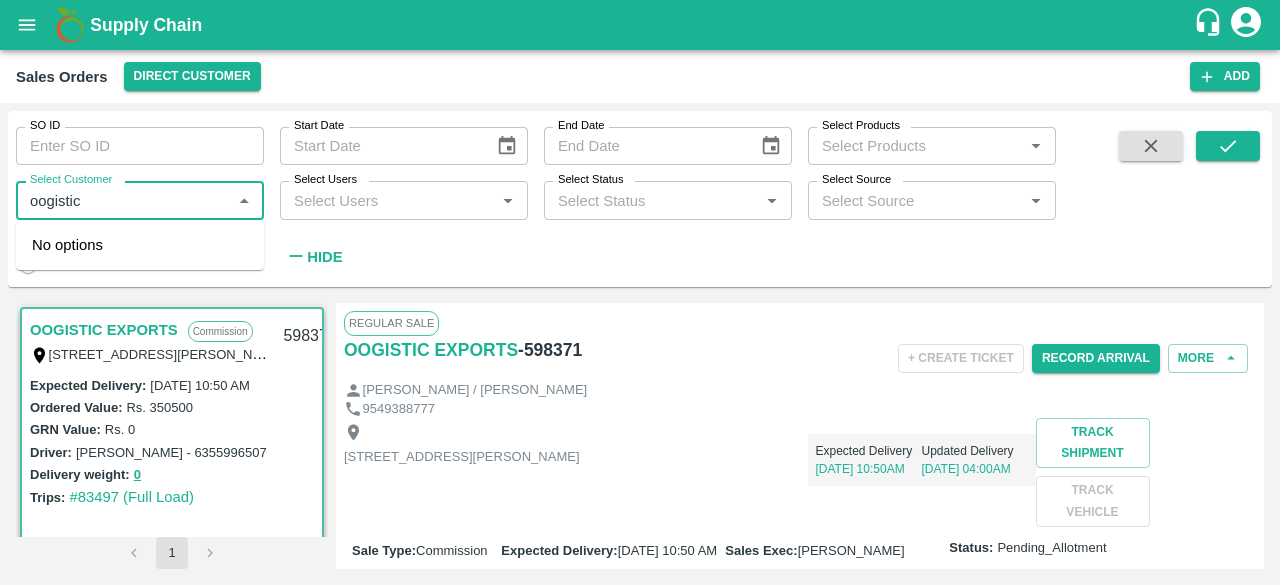 type on "oogistic" 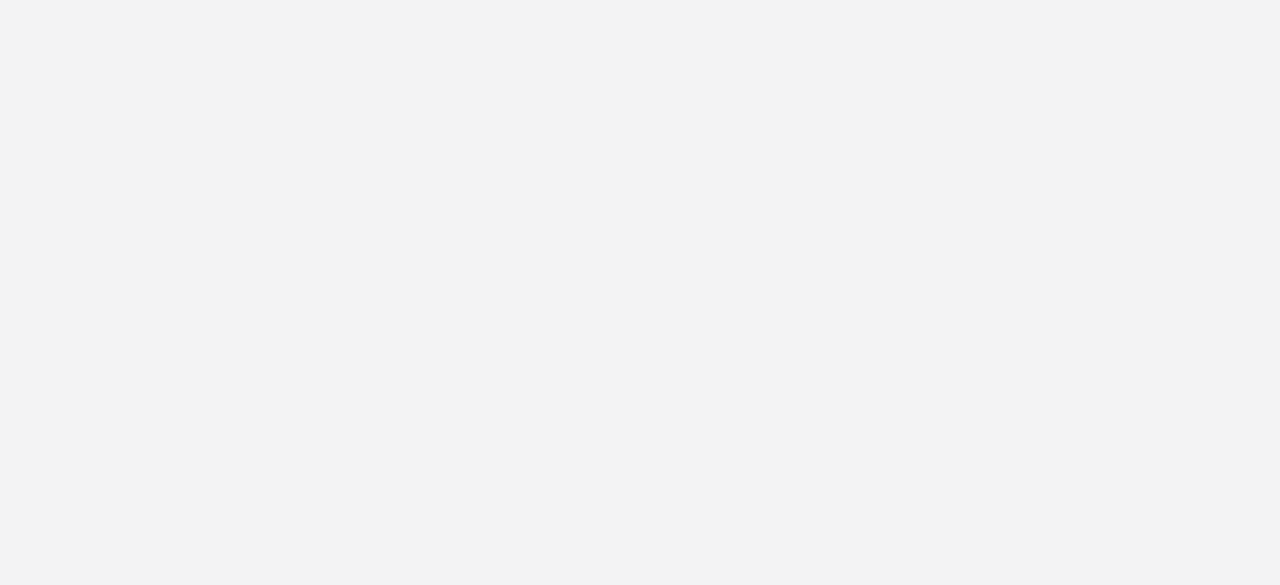 scroll, scrollTop: 0, scrollLeft: 0, axis: both 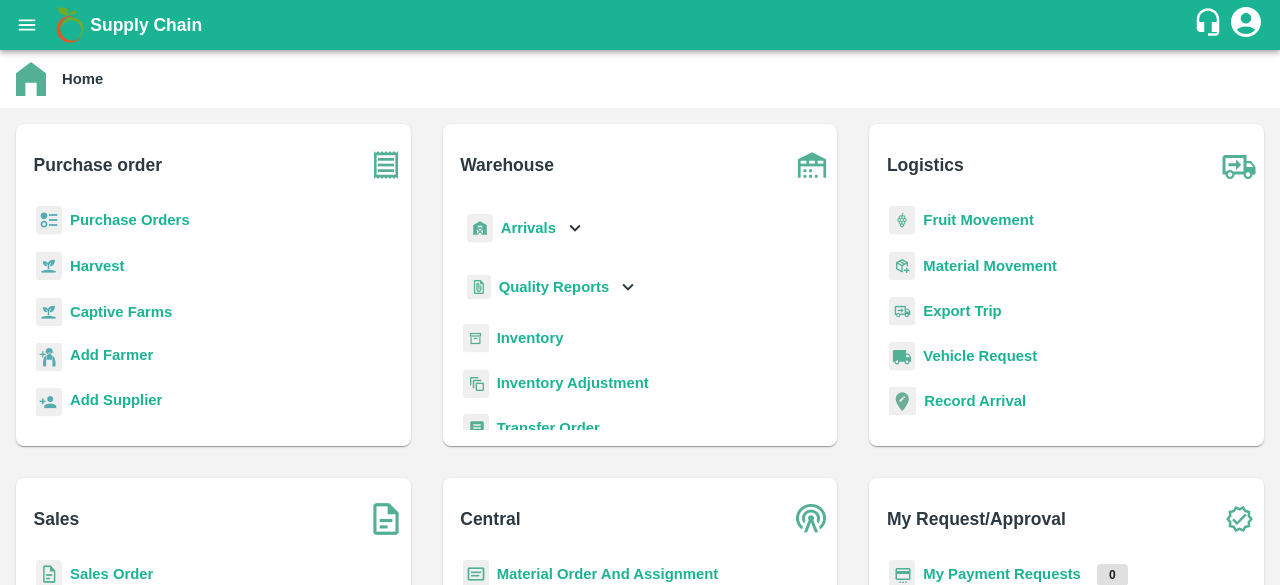 click on "Sales Order" at bounding box center (111, 574) 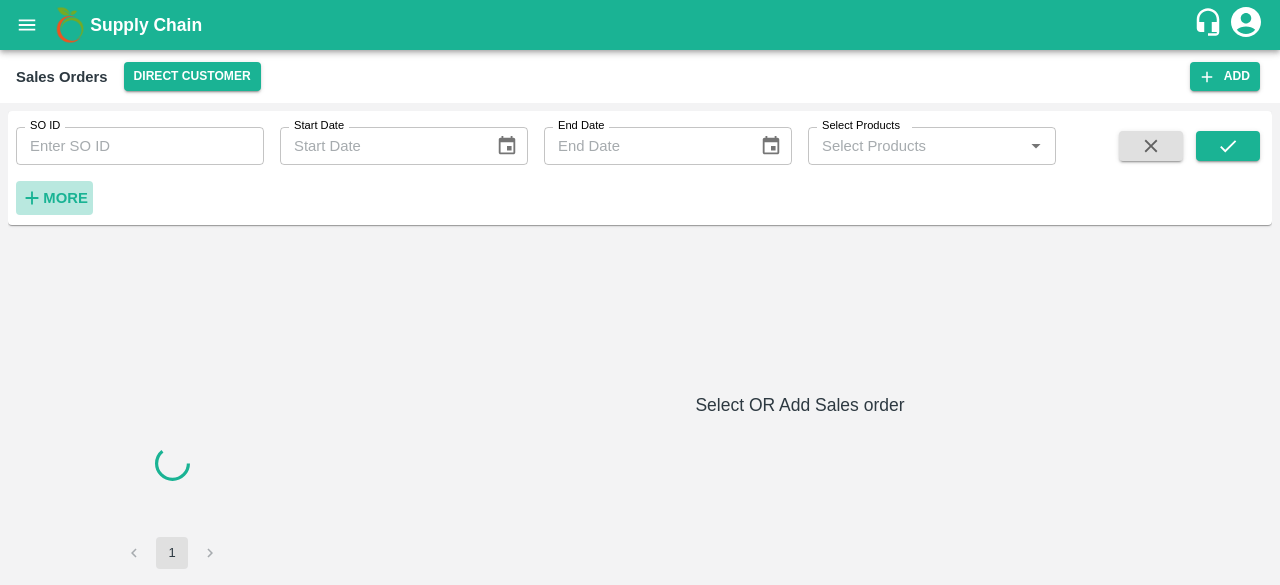 click on "More" at bounding box center (65, 198) 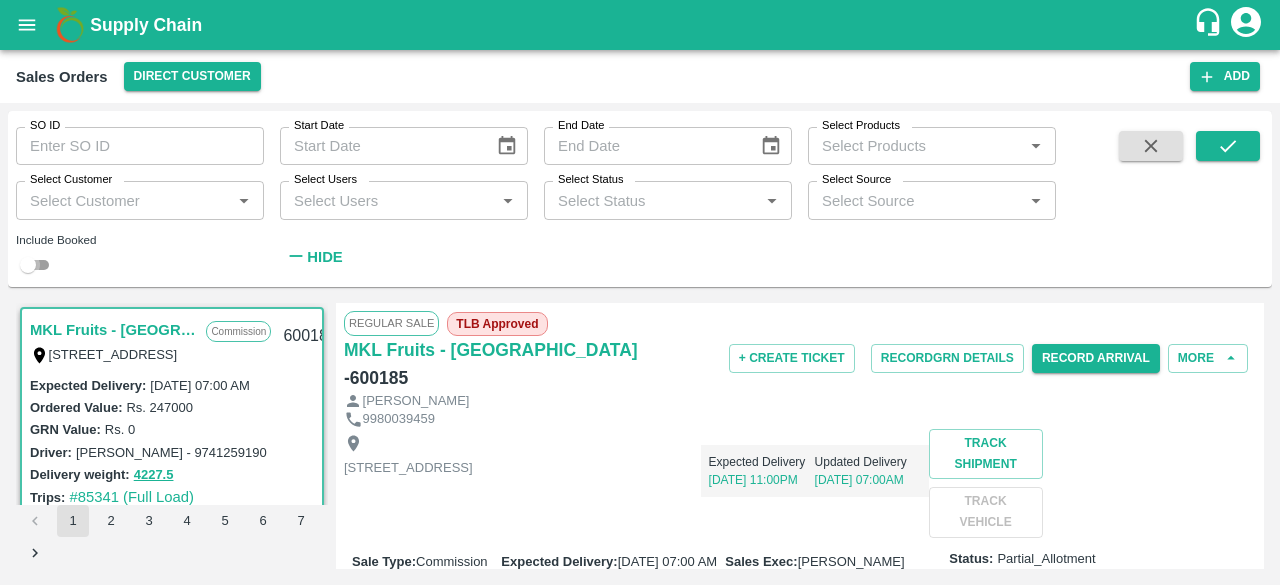 click at bounding box center [28, 265] 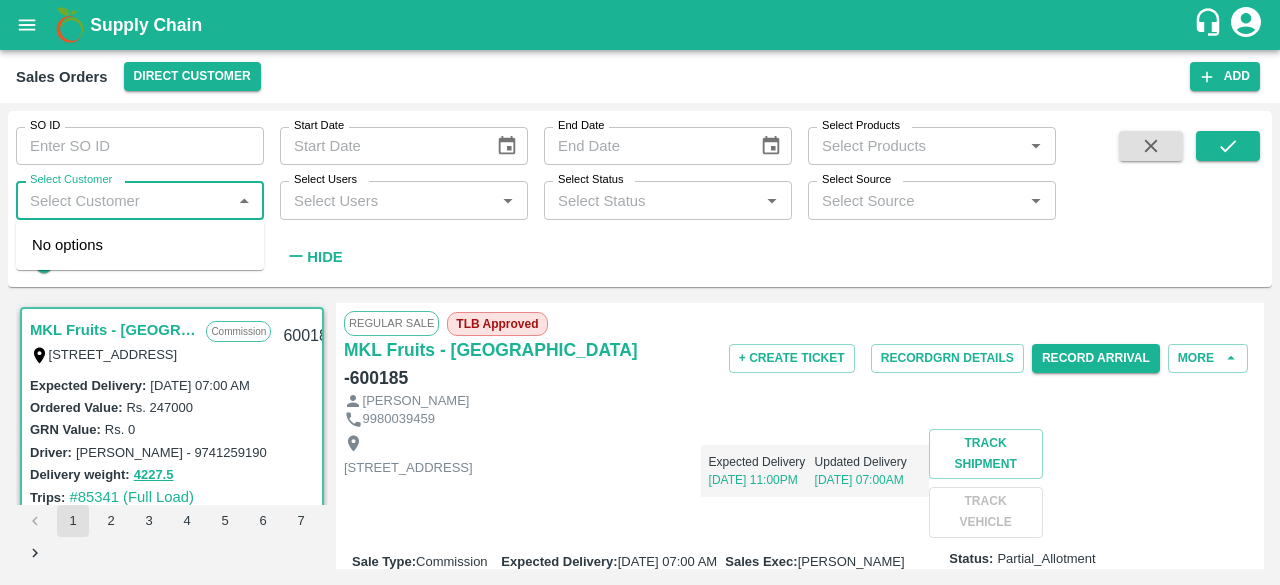 click on "Select Customer" at bounding box center (123, 200) 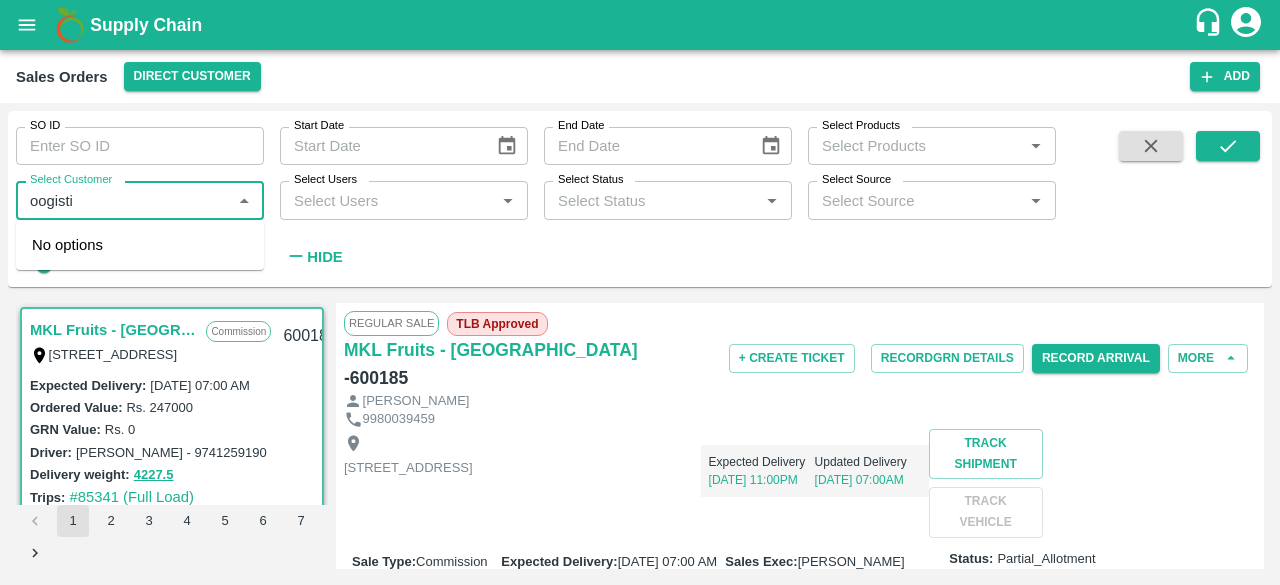 type on "oogistic" 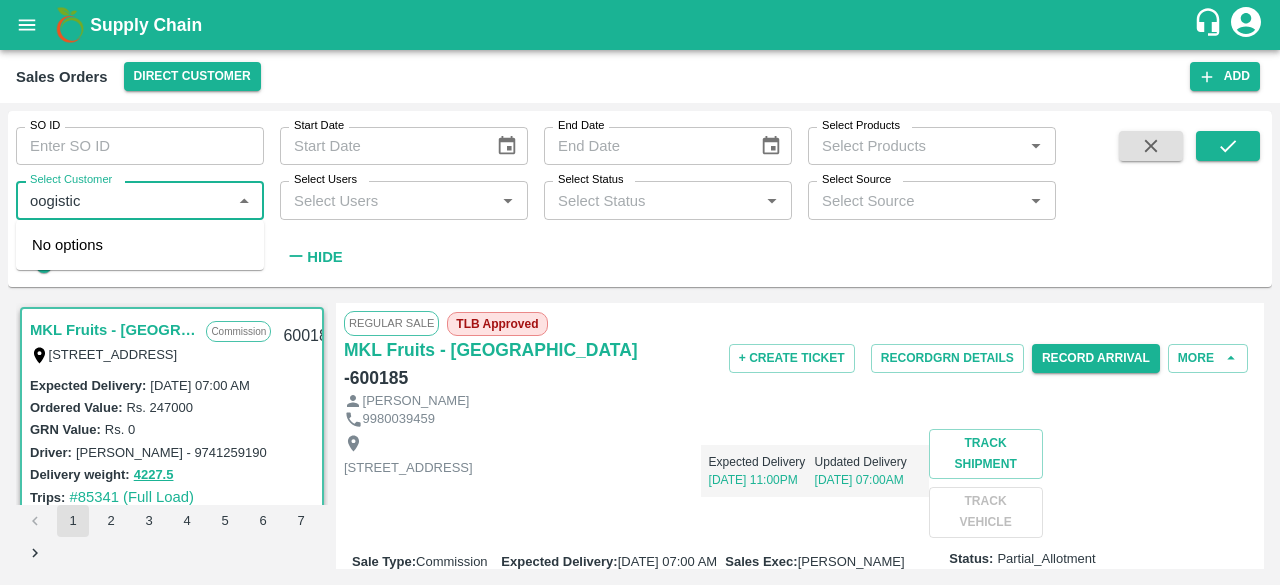 checkbox on "false" 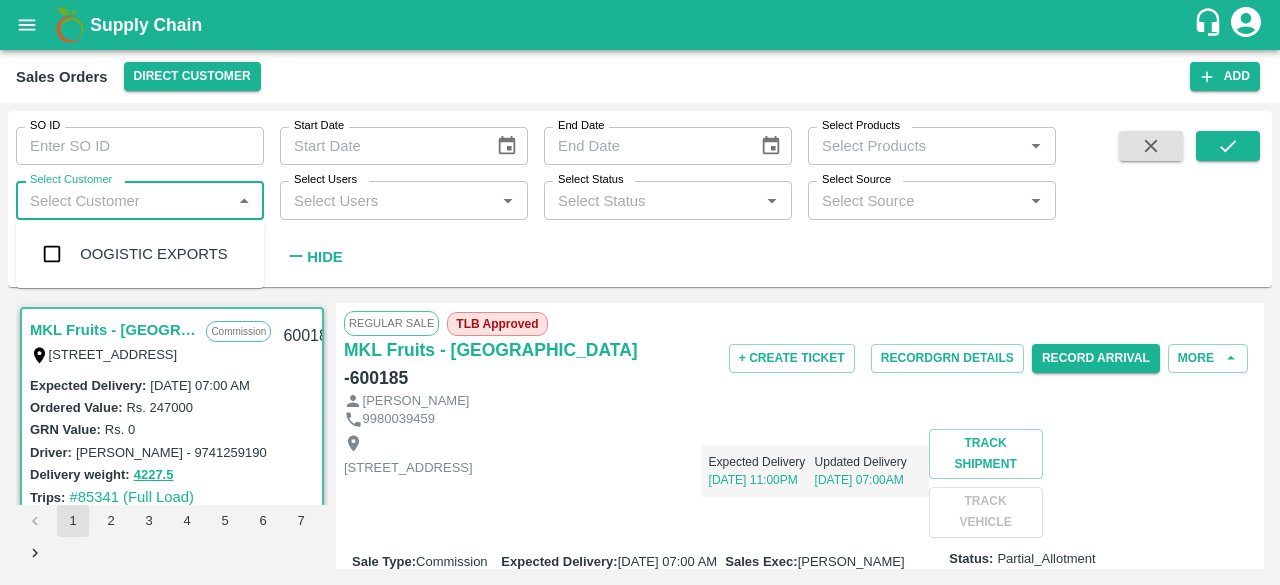 click on "OOGISTIC EXPORTS" at bounding box center [153, 254] 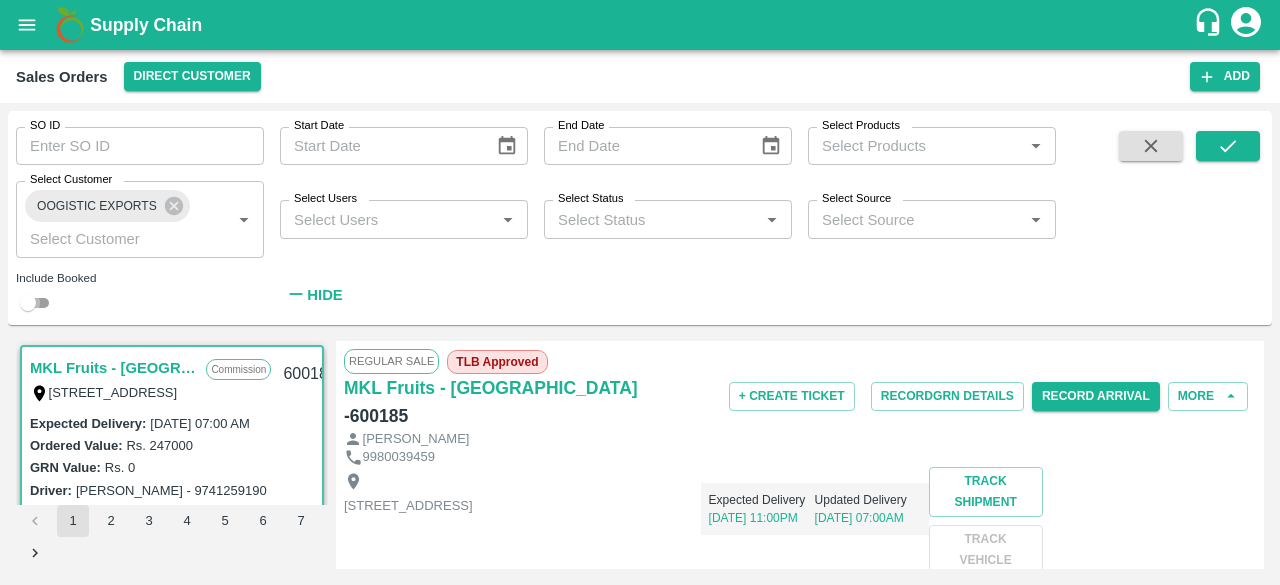 click at bounding box center (28, 303) 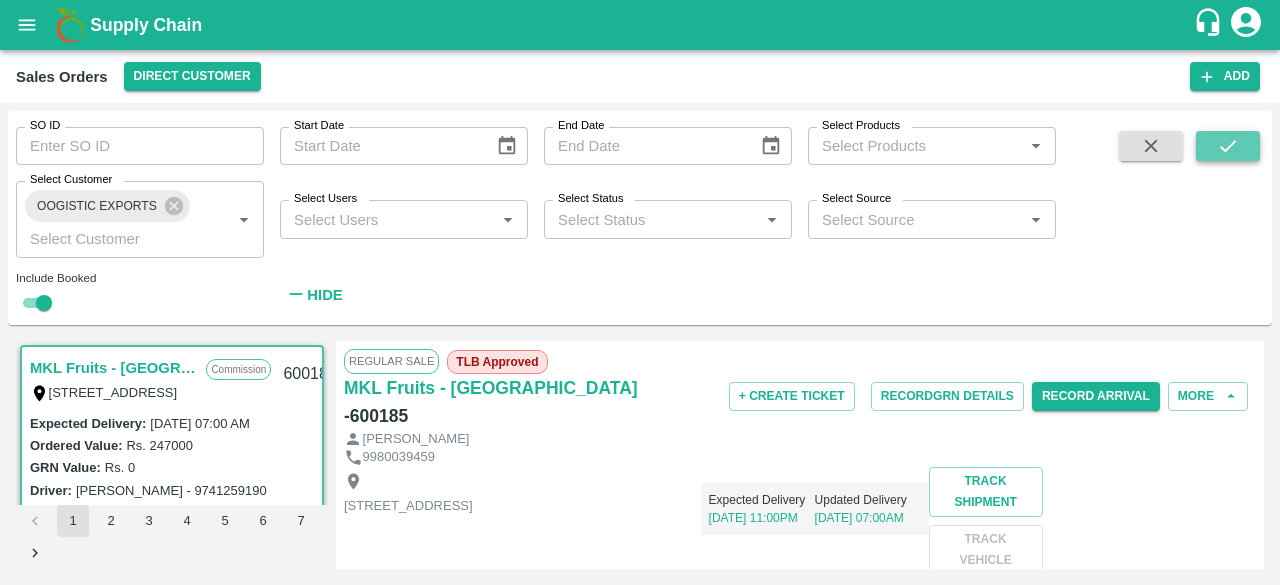 click 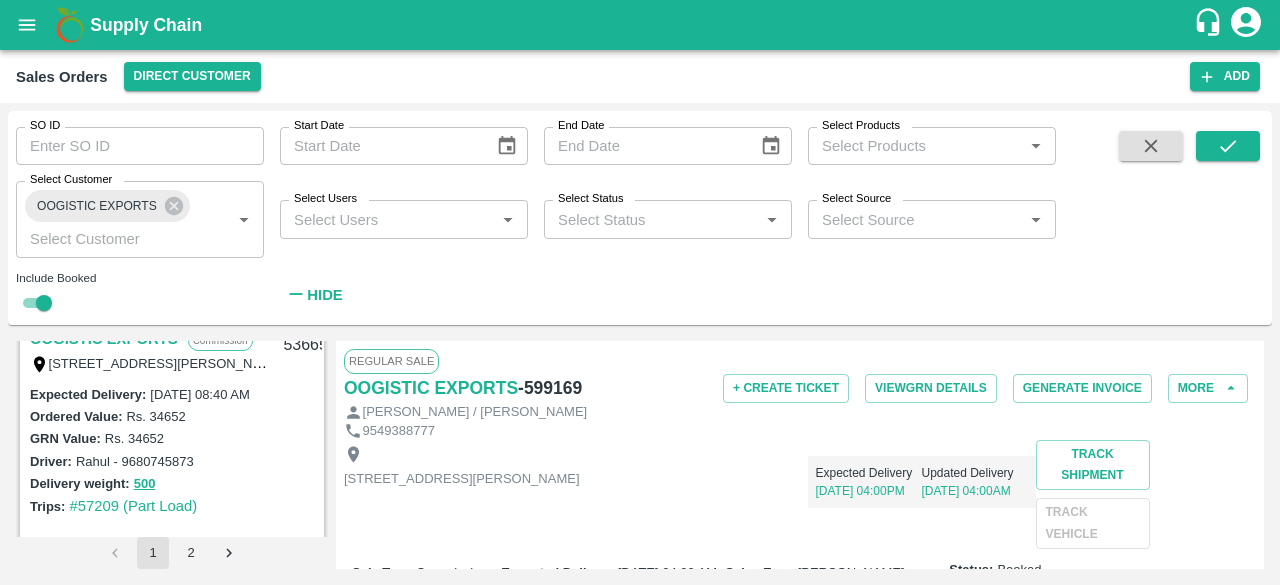 scroll, scrollTop: 4162, scrollLeft: 0, axis: vertical 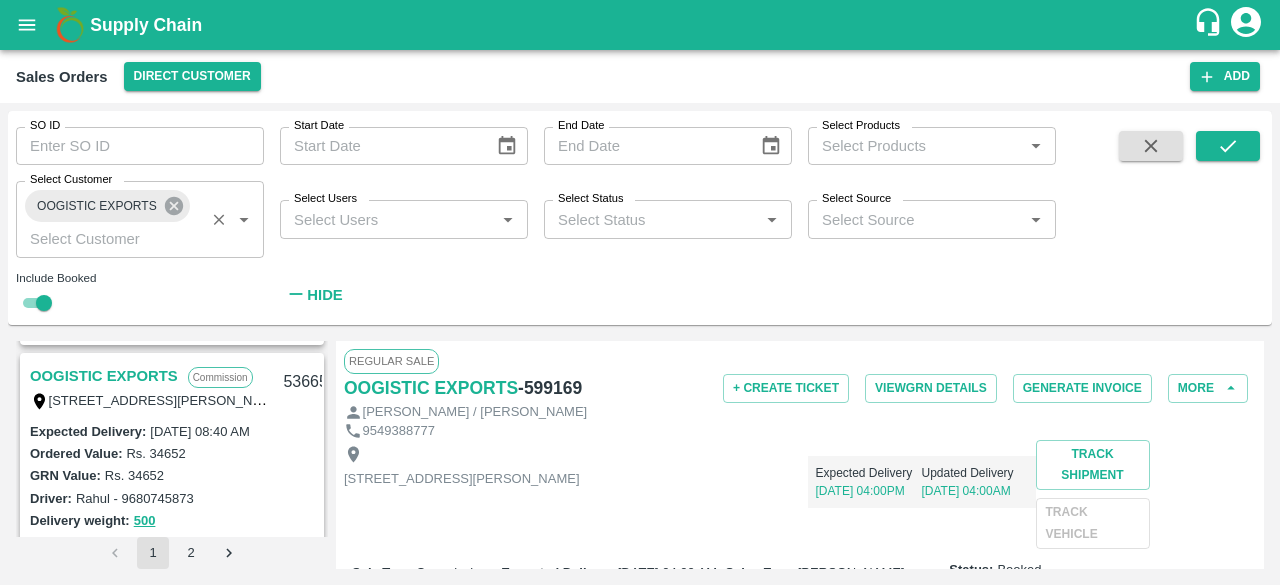 click 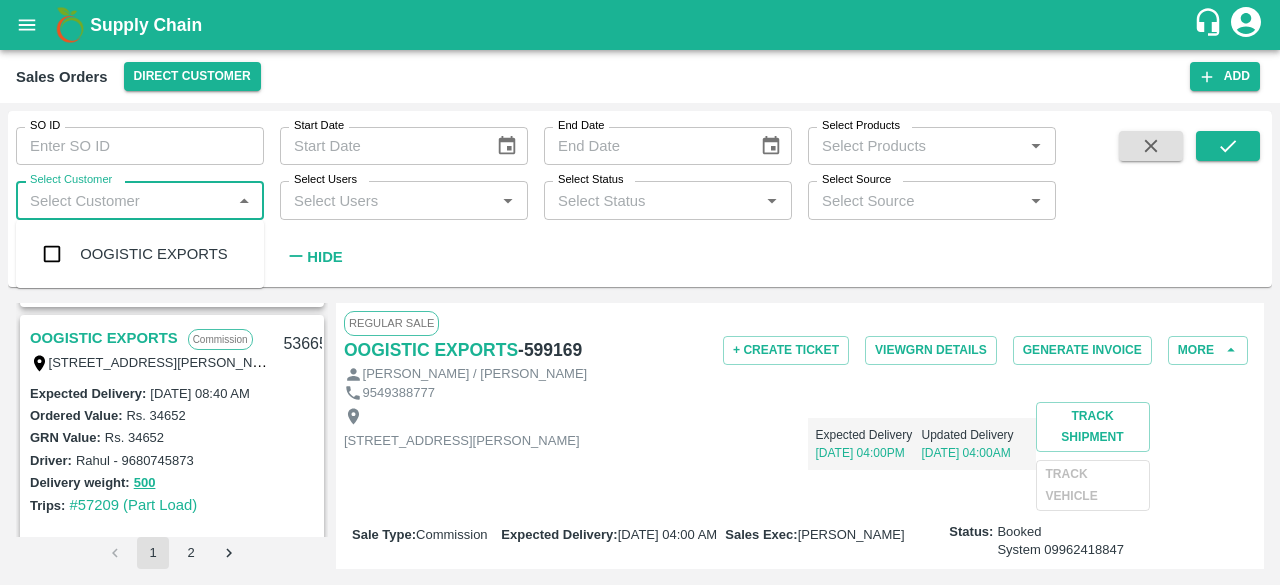 click on "Select Customer" at bounding box center [123, 200] 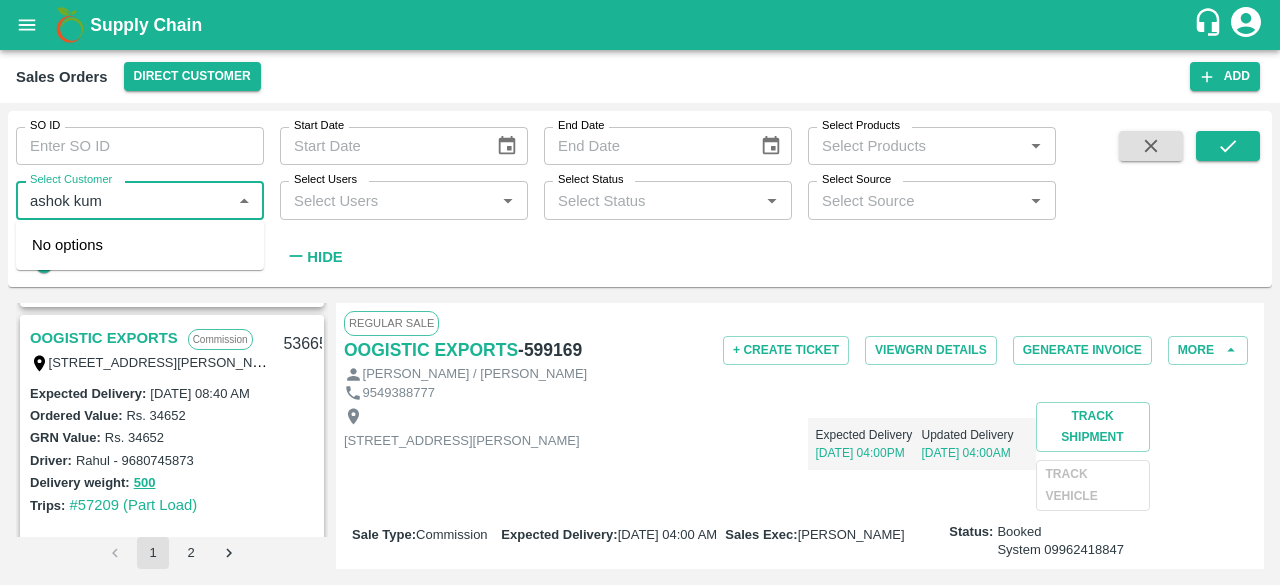 type on "ashok kuma" 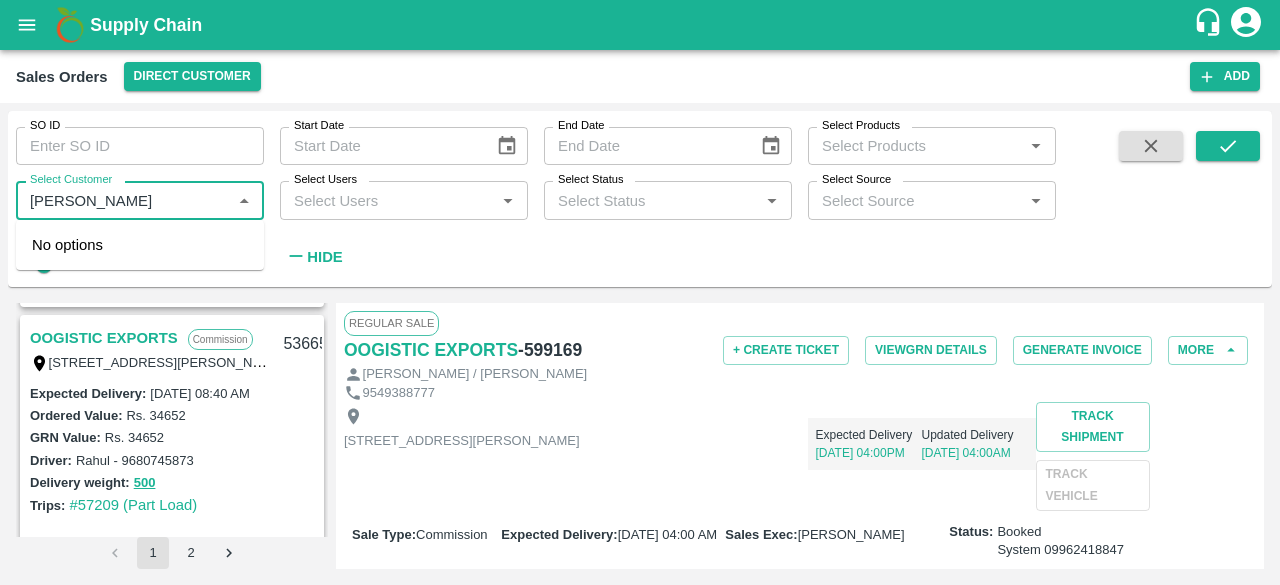 checkbox on "false" 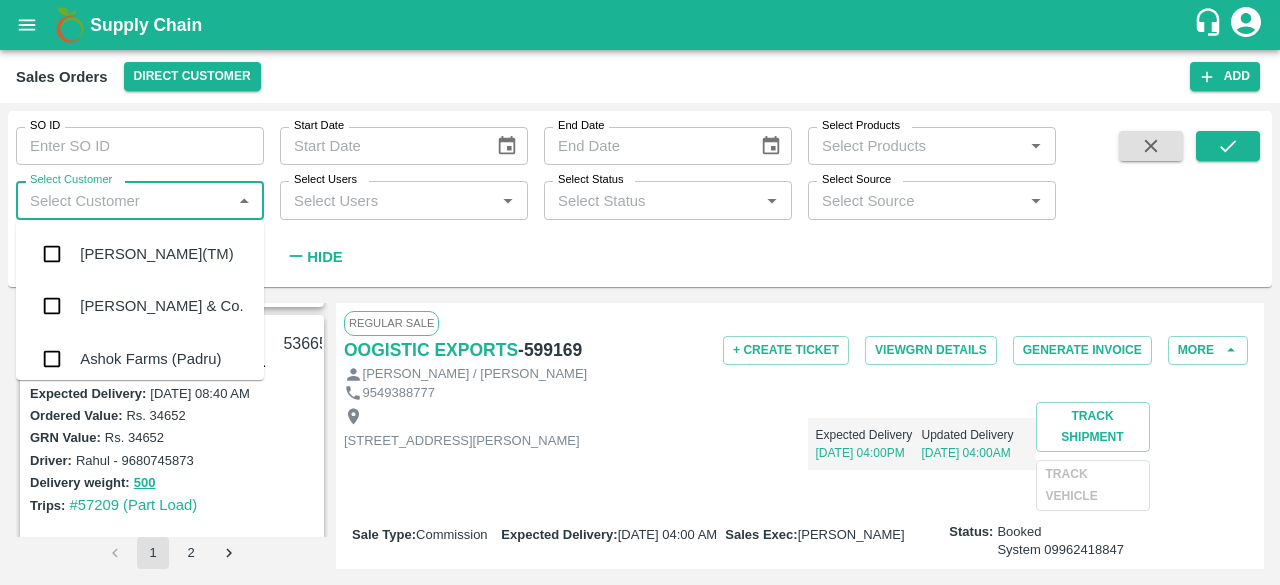 type on "r" 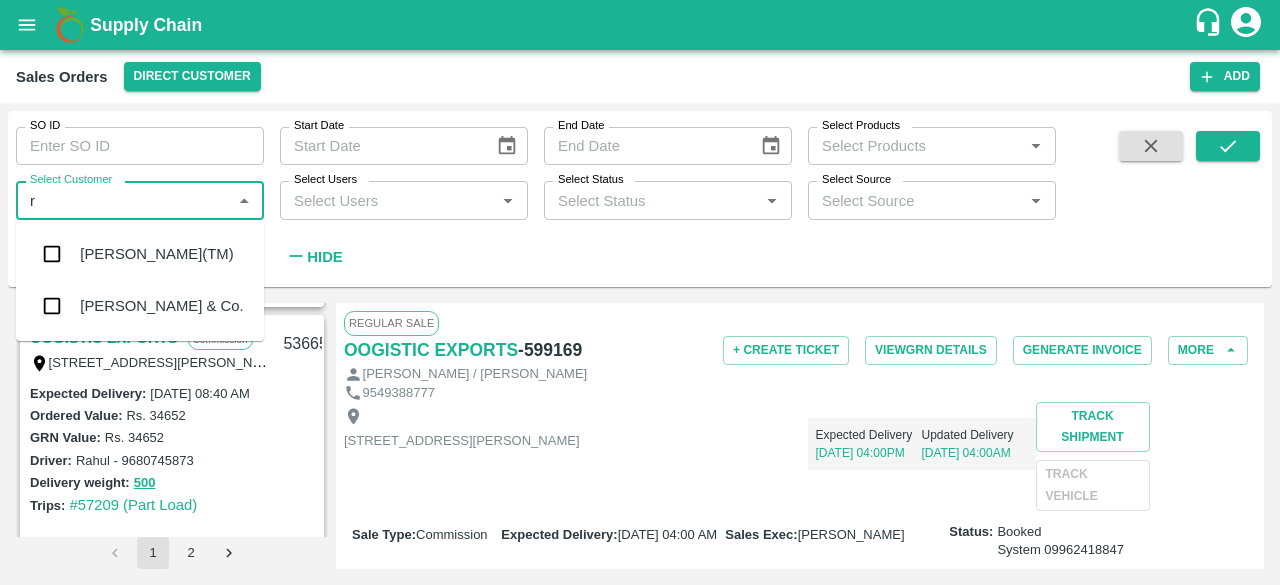 click on "Ashok Kumar Jhuramal & Co." at bounding box center [161, 306] 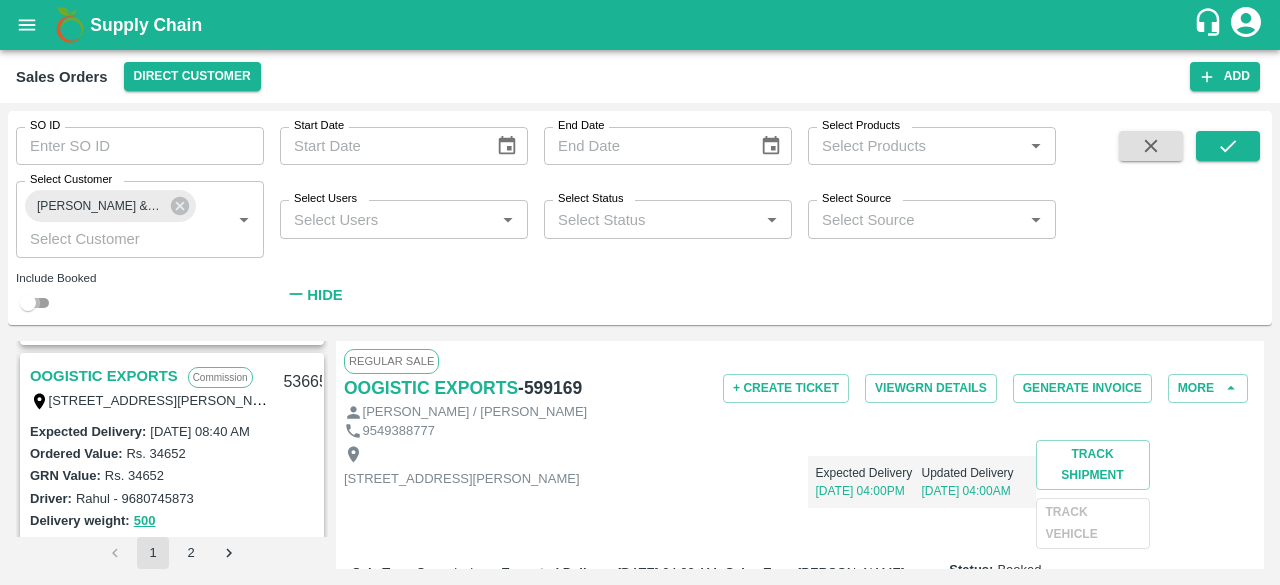 click at bounding box center (28, 303) 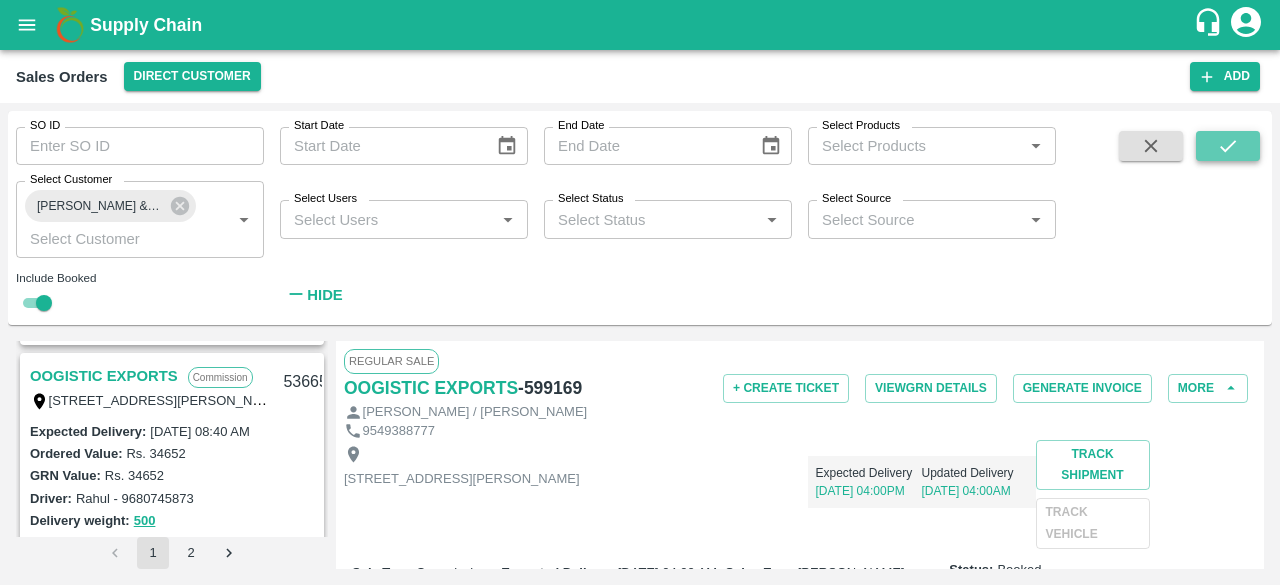 click 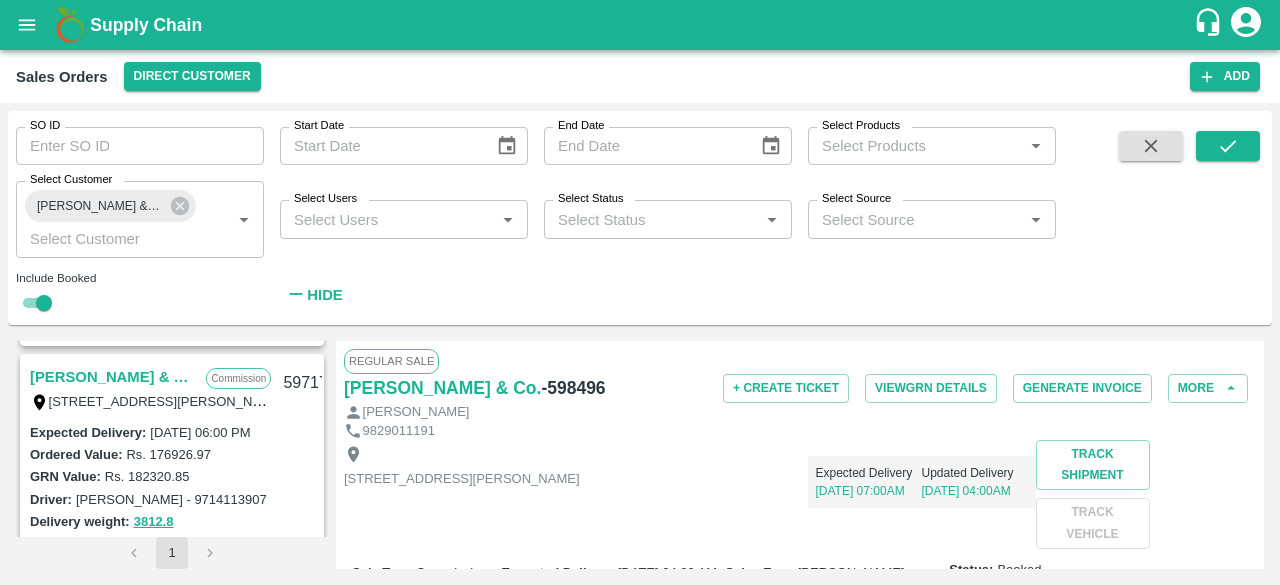 scroll, scrollTop: 1936, scrollLeft: 0, axis: vertical 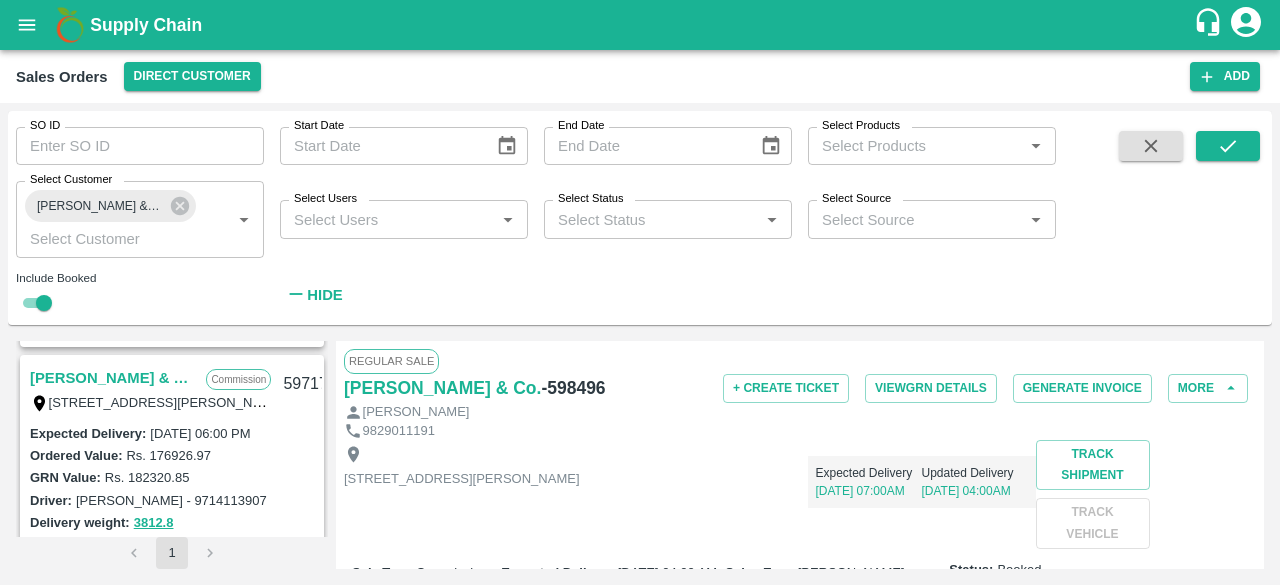 click on "Ashok Kumar Jhuramal & Co." at bounding box center (113, 378) 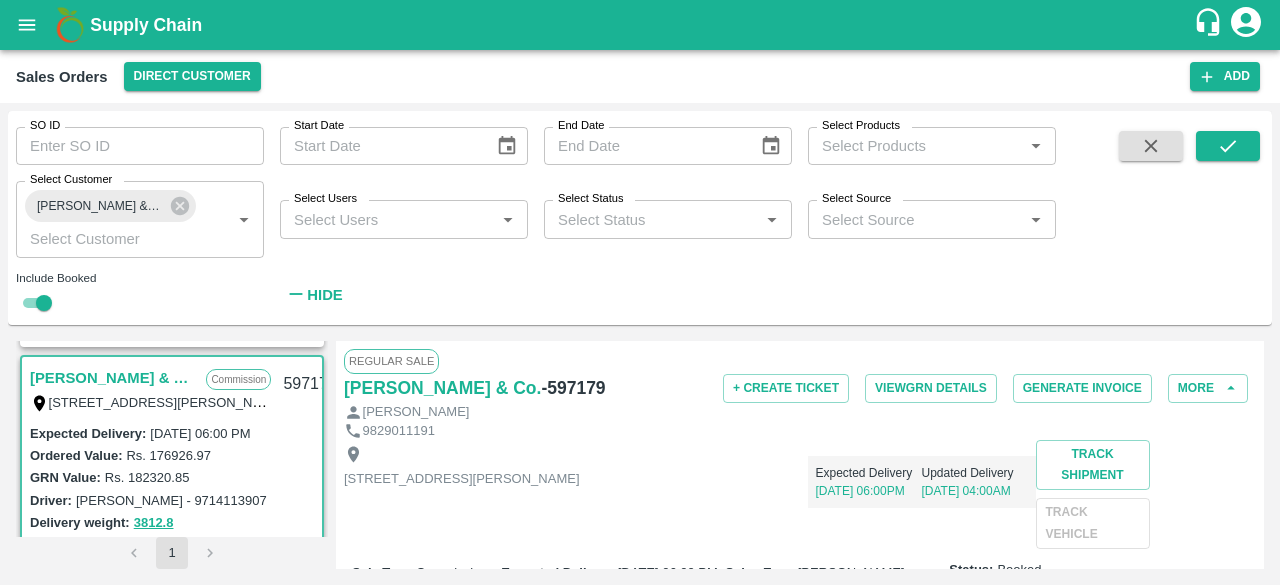 scroll, scrollTop: 1, scrollLeft: 0, axis: vertical 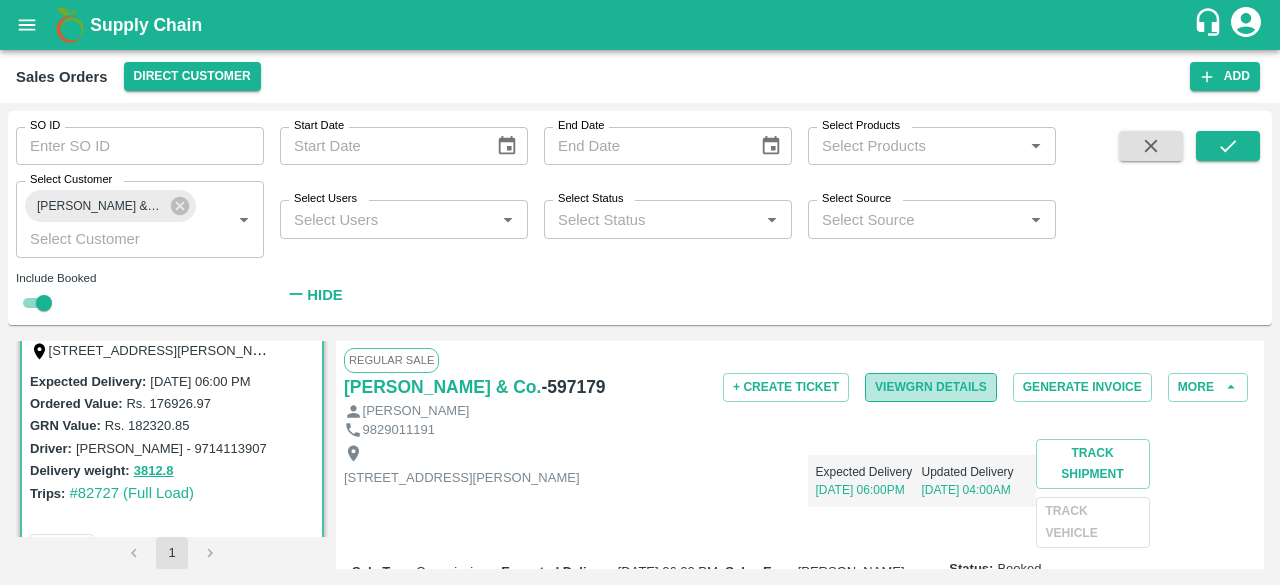 click on "View  GRN Details" at bounding box center (931, 387) 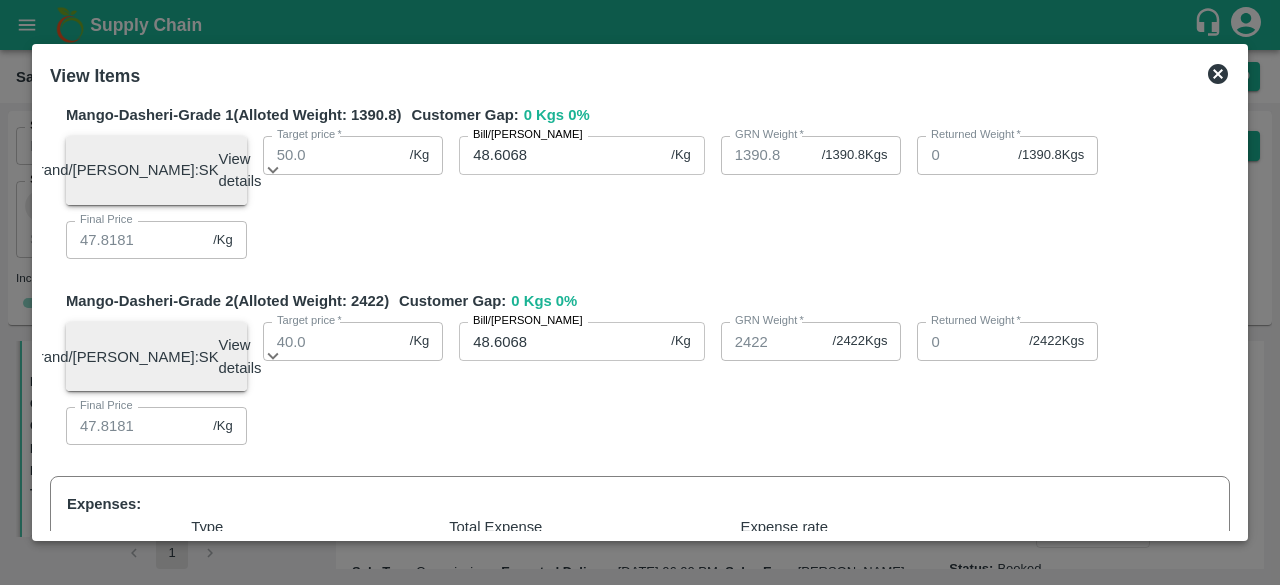 scroll, scrollTop: 0, scrollLeft: 0, axis: both 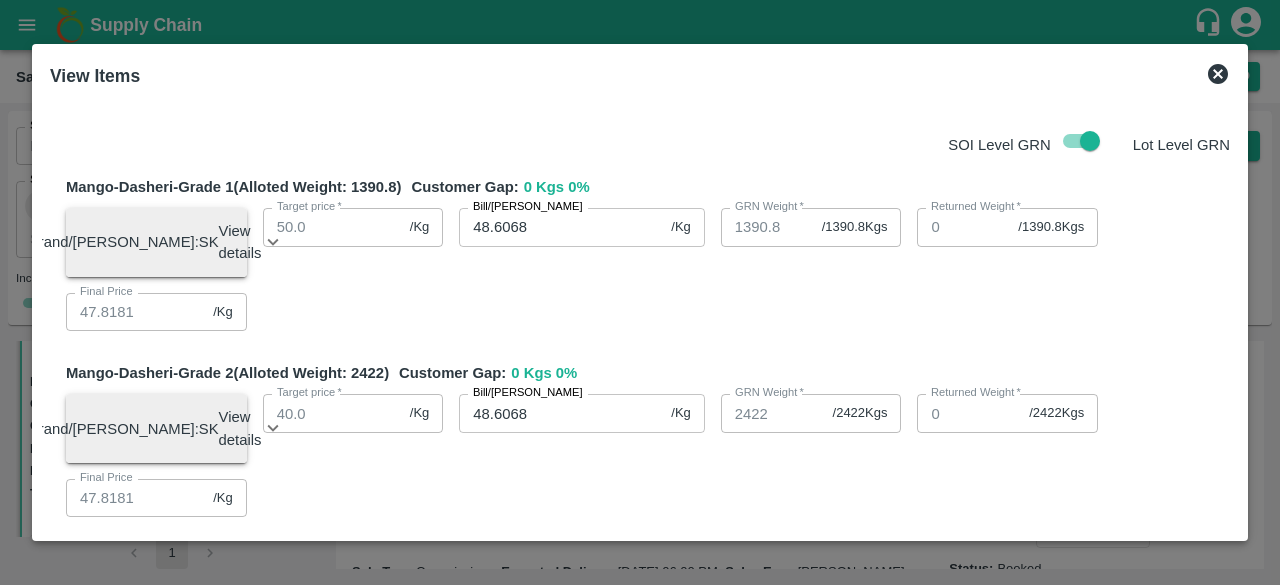 click 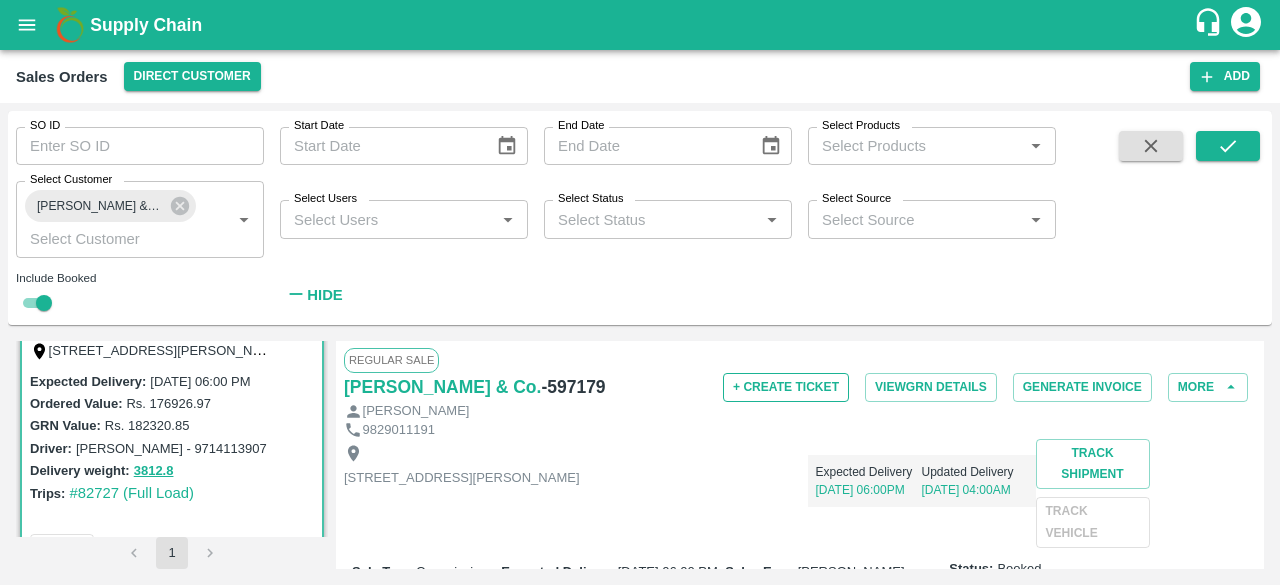 type 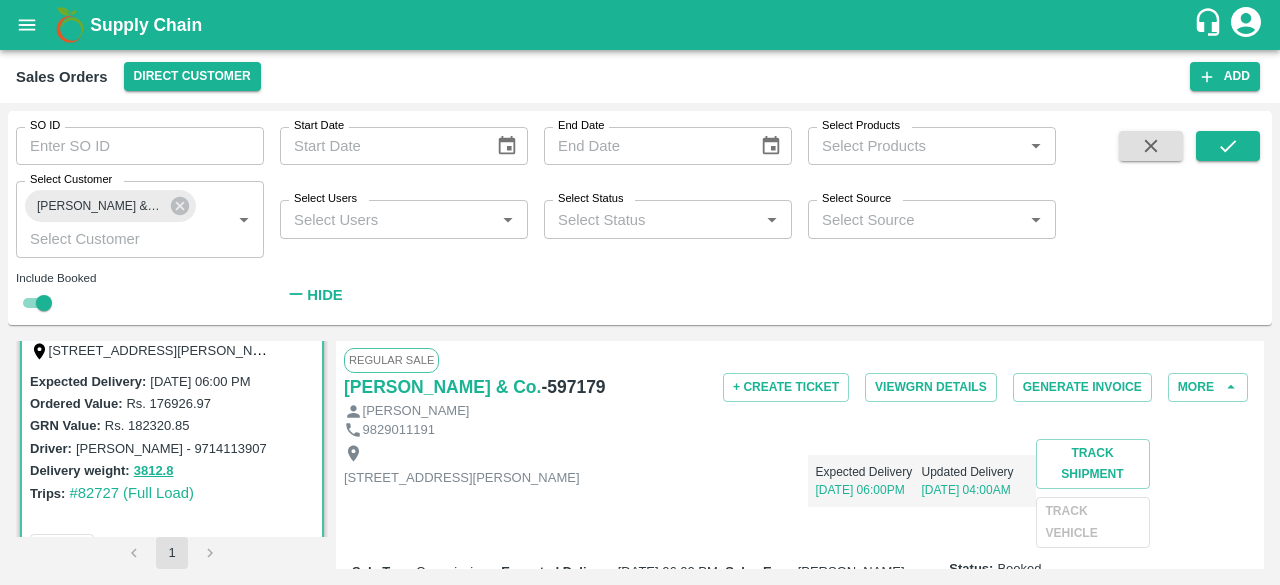 click on "SO ID SO ID Start Date Start Date End Date End Date Select Products Select Products   * Select Customer Ashok Kumar Jhuramal & Co. Select Customer   * Select Users Select Users   * Select Status Select Status   * Select Source Select Source   * Include Booked Hide" at bounding box center [528, 213] 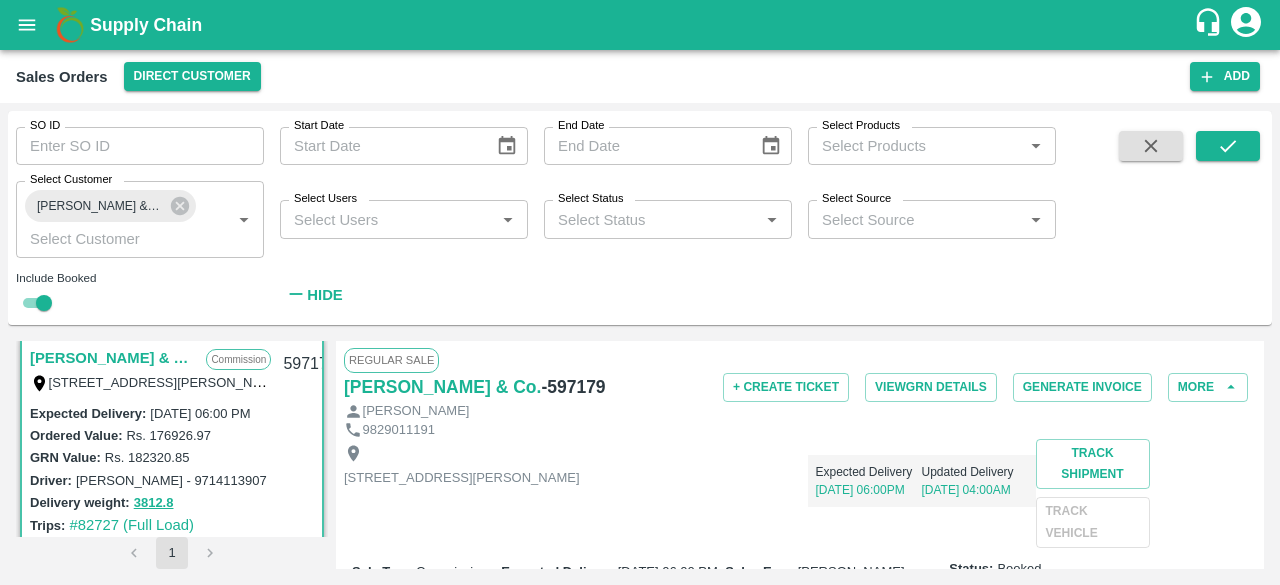 scroll, scrollTop: 1955, scrollLeft: 0, axis: vertical 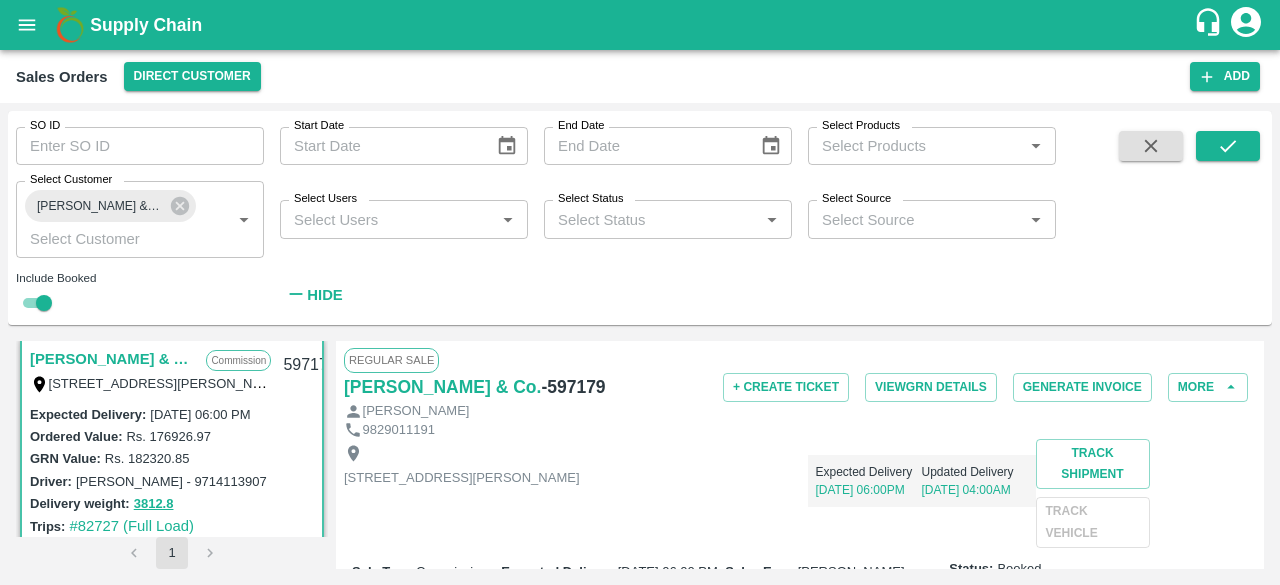 click on "+ Create Ticket View  GRN Details Generate Invoice More" at bounding box center [952, 387] 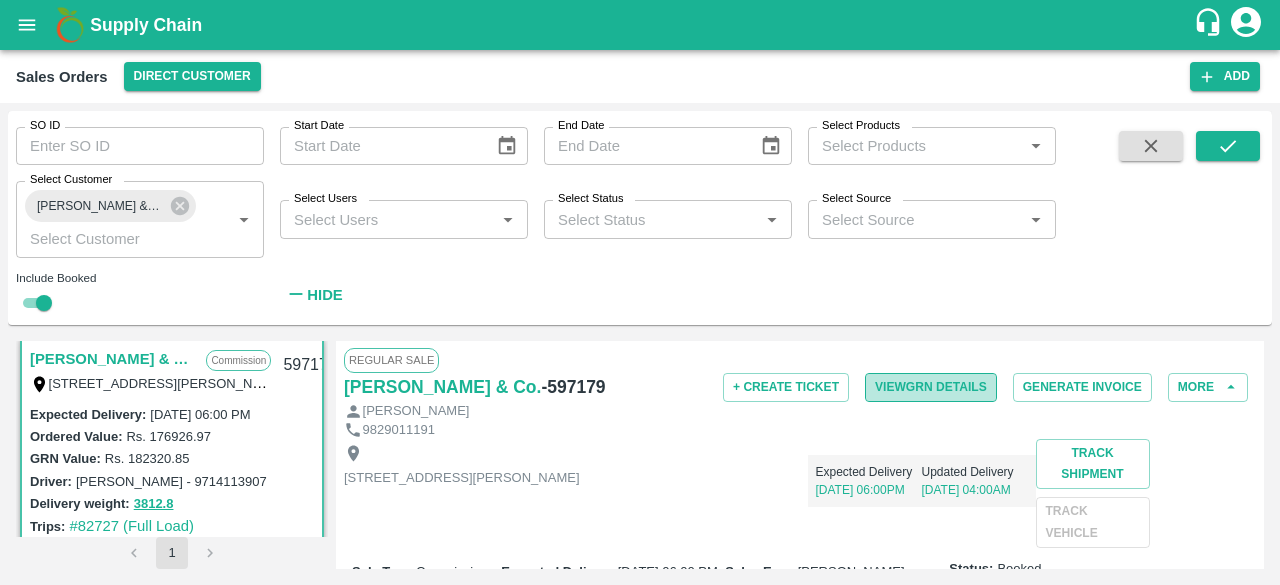 click on "View  GRN Details" at bounding box center (931, 387) 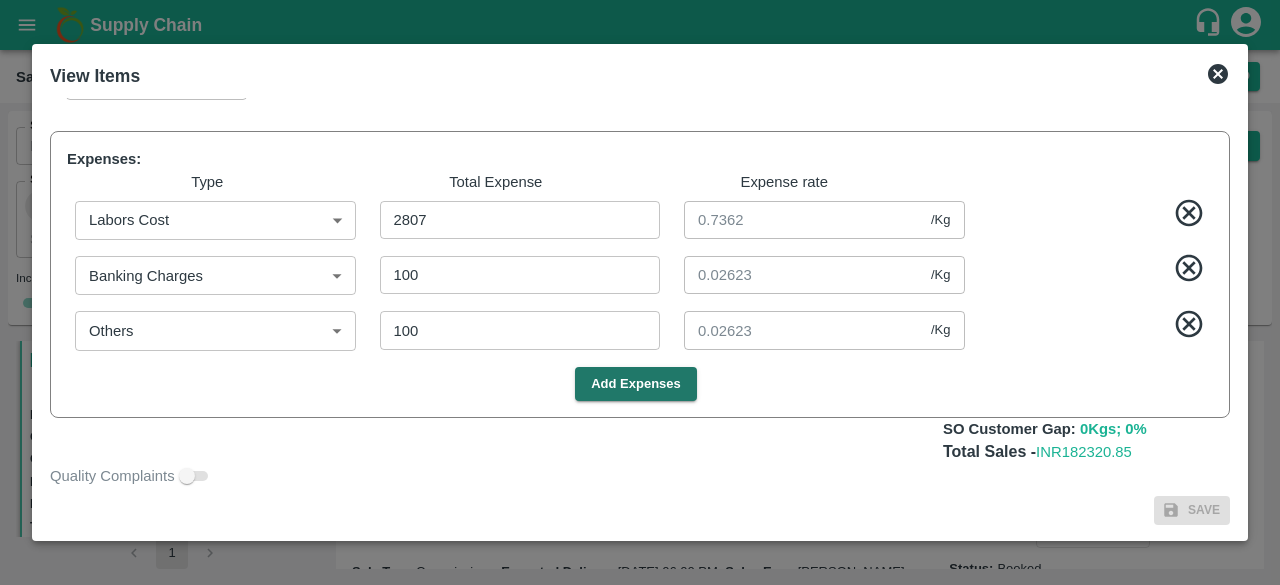 scroll, scrollTop: 440, scrollLeft: 0, axis: vertical 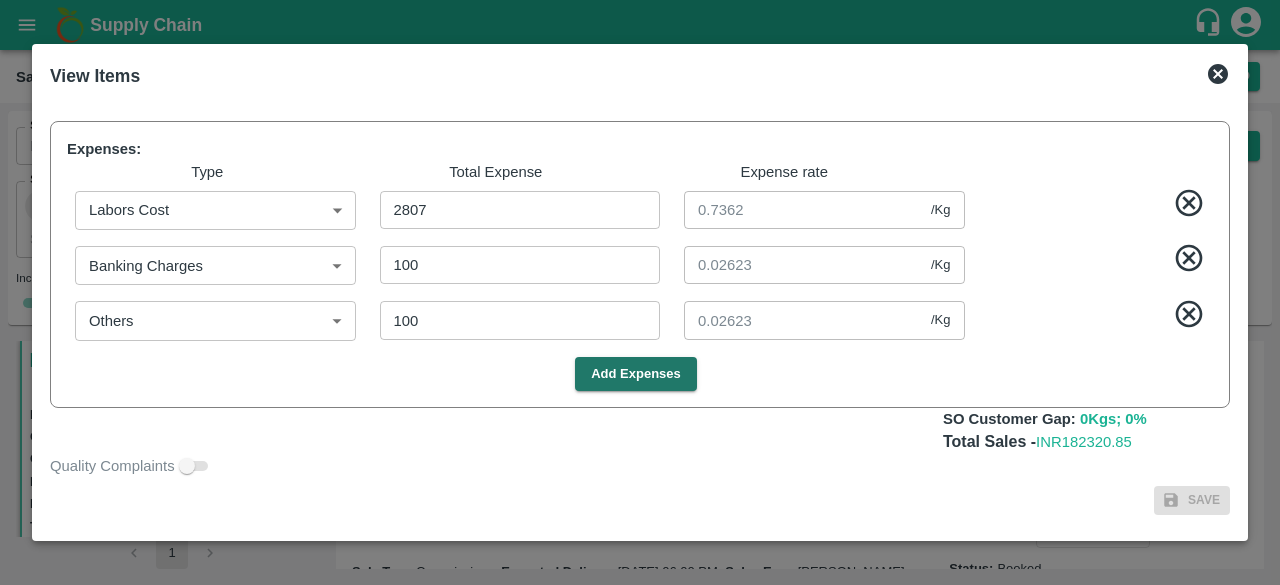 click 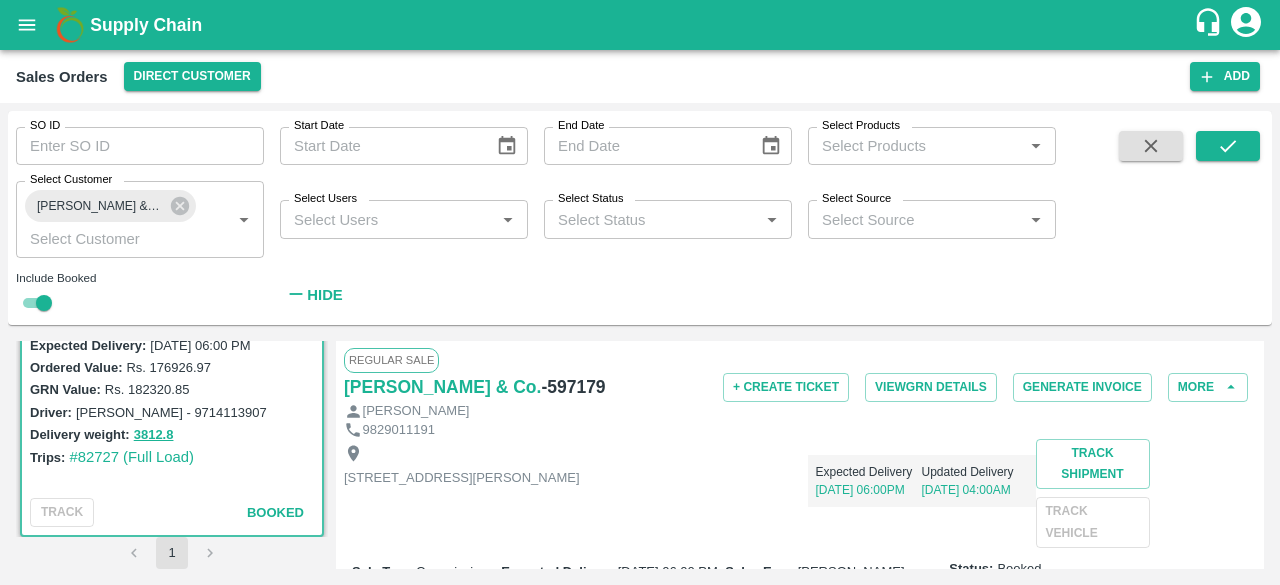 scroll, scrollTop: 2025, scrollLeft: 0, axis: vertical 